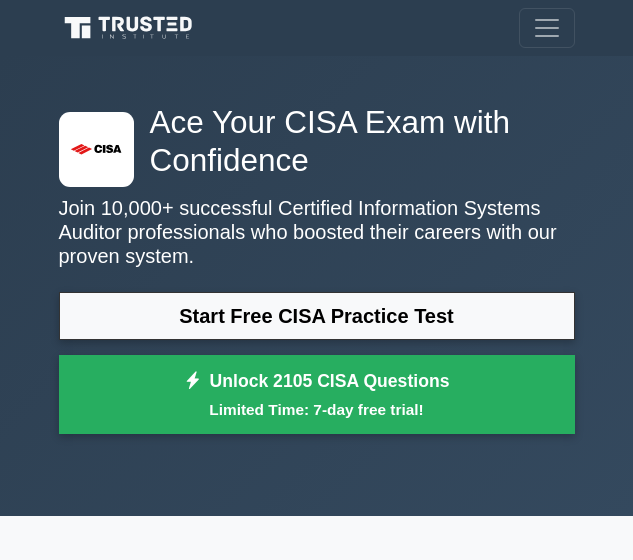 scroll, scrollTop: 0, scrollLeft: 0, axis: both 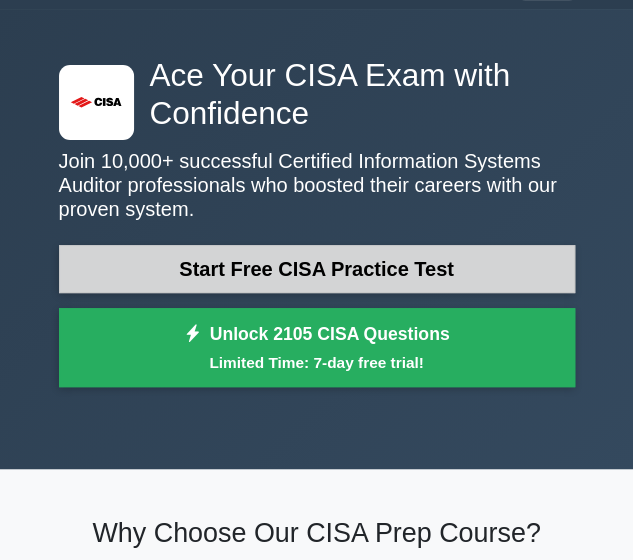 click on "Start Free CISA Practice Test" at bounding box center [317, 269] 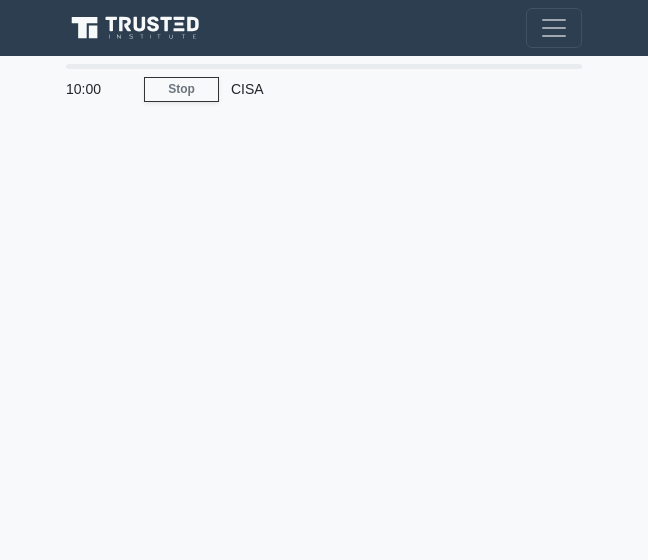scroll, scrollTop: 0, scrollLeft: 0, axis: both 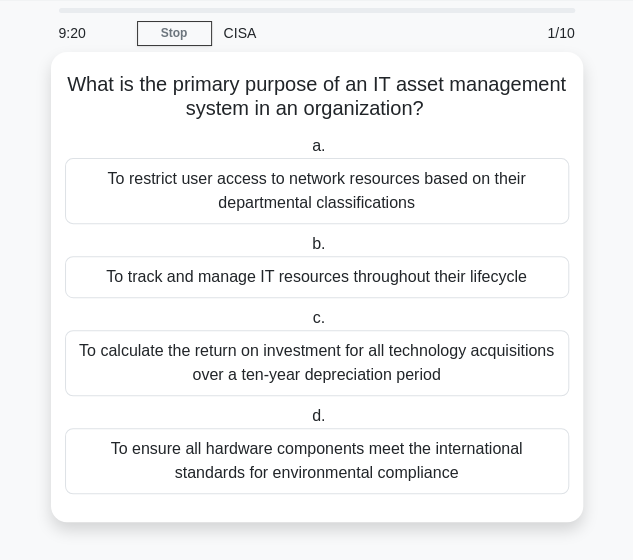 click on "To track and manage IT resources throughout their lifecycle" at bounding box center (317, 277) 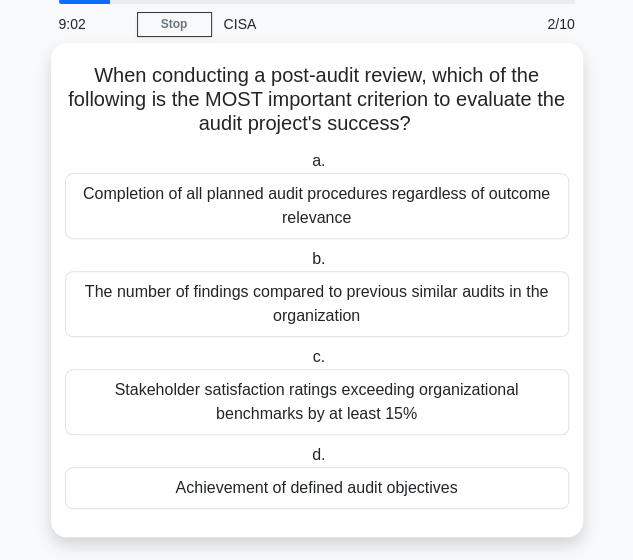 scroll, scrollTop: 62, scrollLeft: 0, axis: vertical 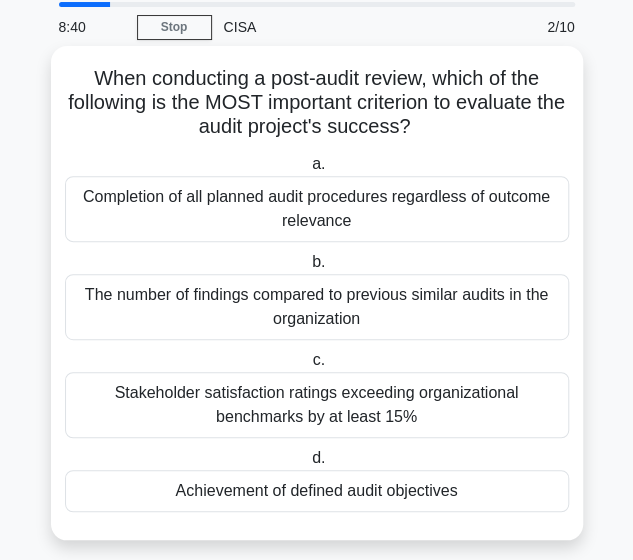 click on "Completion of all planned audit procedures regardless of outcome relevance" at bounding box center [317, 209] 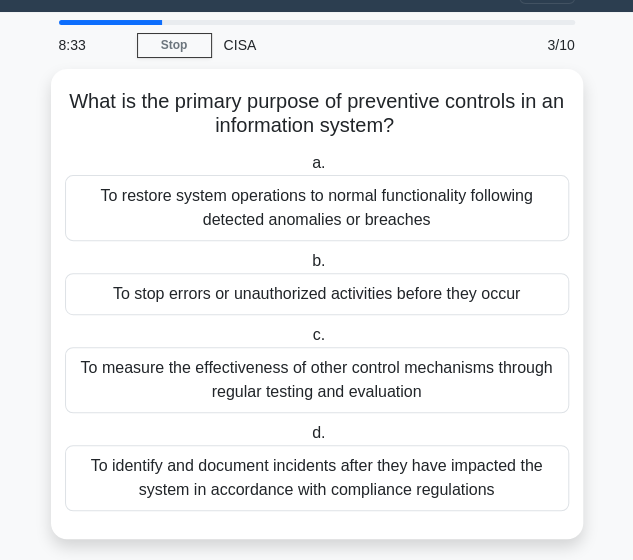 scroll, scrollTop: 45, scrollLeft: 0, axis: vertical 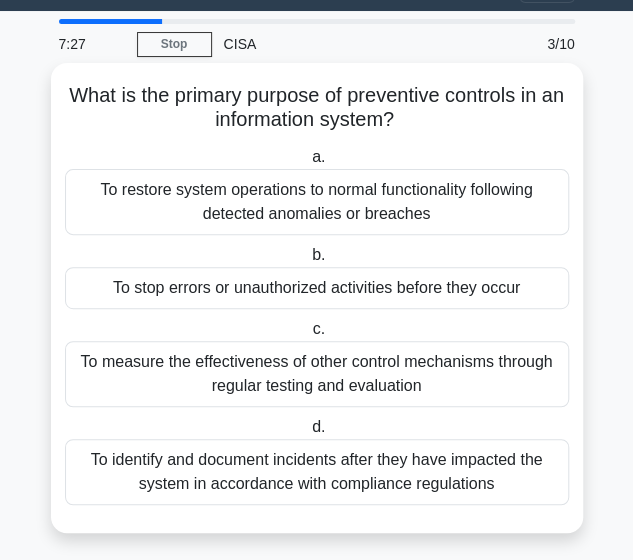 click on "To measure the effectiveness of other control mechanisms through regular testing and evaluation" at bounding box center [317, 374] 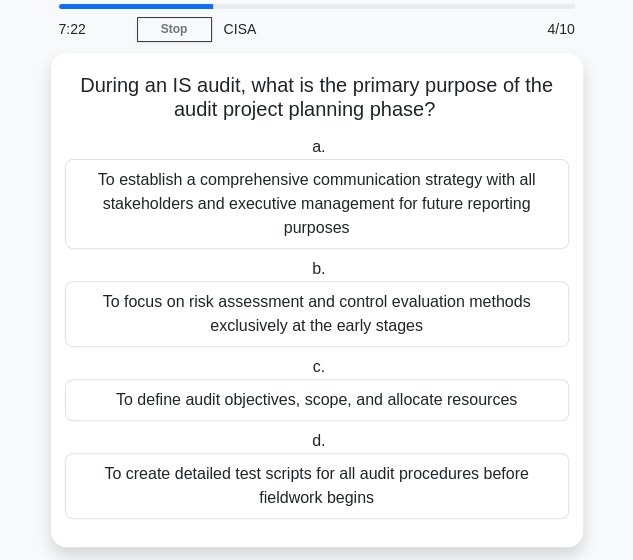 scroll, scrollTop: 58, scrollLeft: 0, axis: vertical 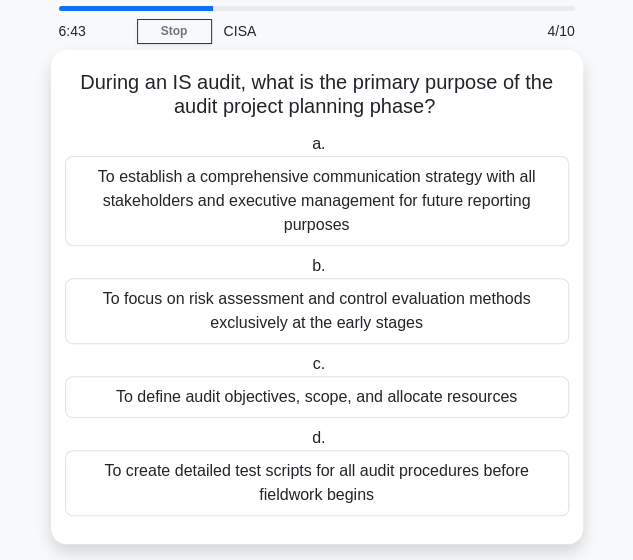 click on "To establish a comprehensive communication strategy with all stakeholders and executive management for future reporting purposes" at bounding box center [317, 201] 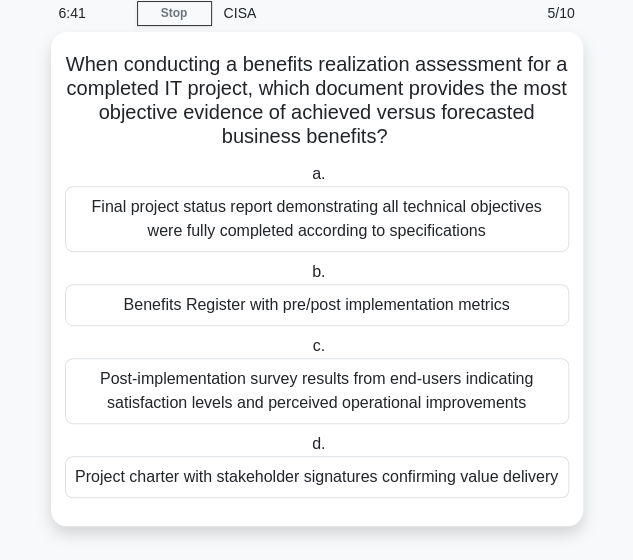 scroll, scrollTop: 80, scrollLeft: 0, axis: vertical 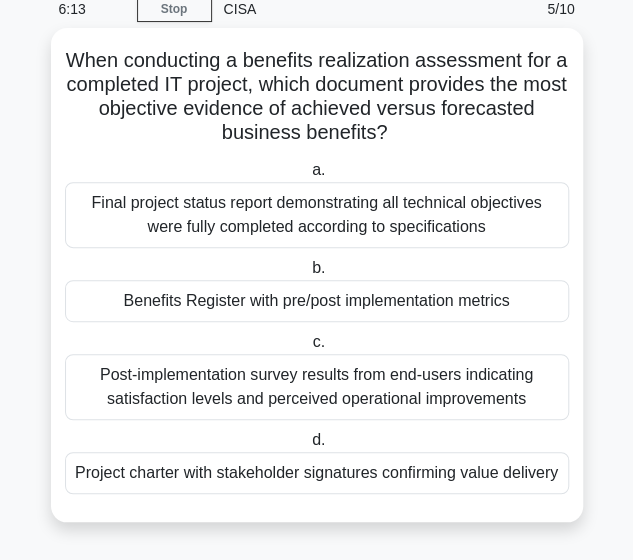 click on "Project charter with stakeholder signatures confirming value delivery" at bounding box center [317, 473] 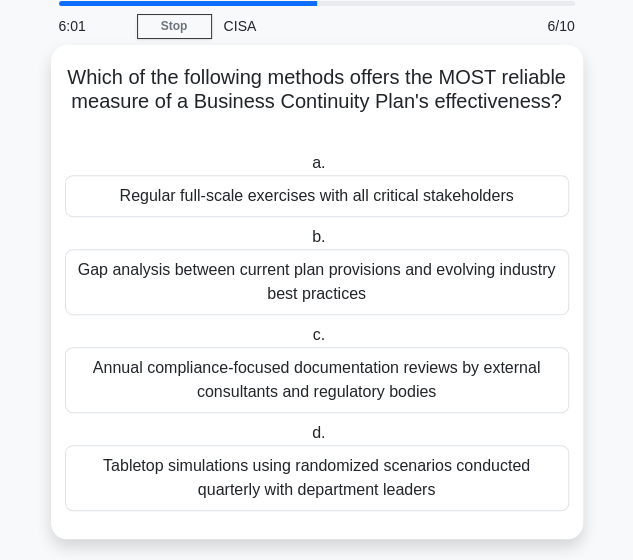 scroll, scrollTop: 64, scrollLeft: 0, axis: vertical 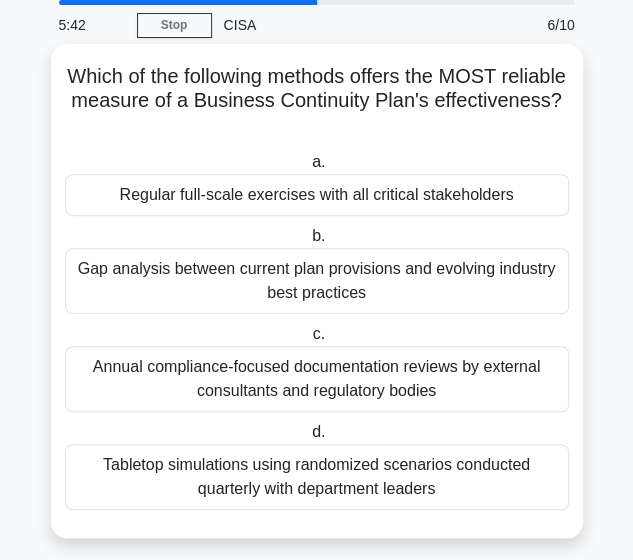 click on "Annual compliance-focused documentation reviews by external consultants and regulatory bodies" at bounding box center [317, 379] 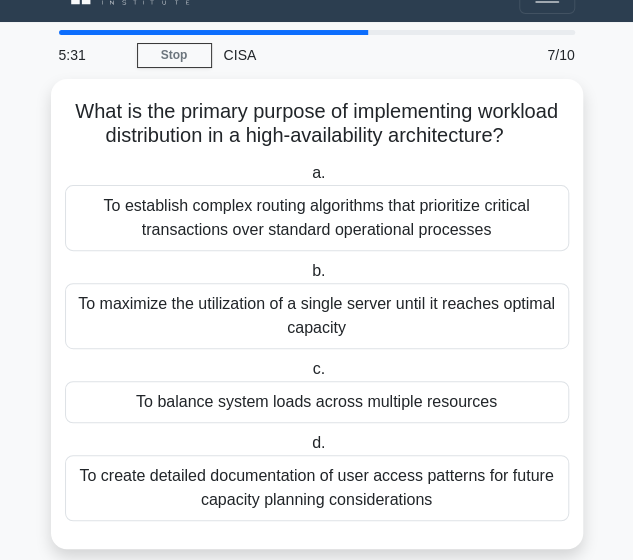 scroll, scrollTop: 34, scrollLeft: 0, axis: vertical 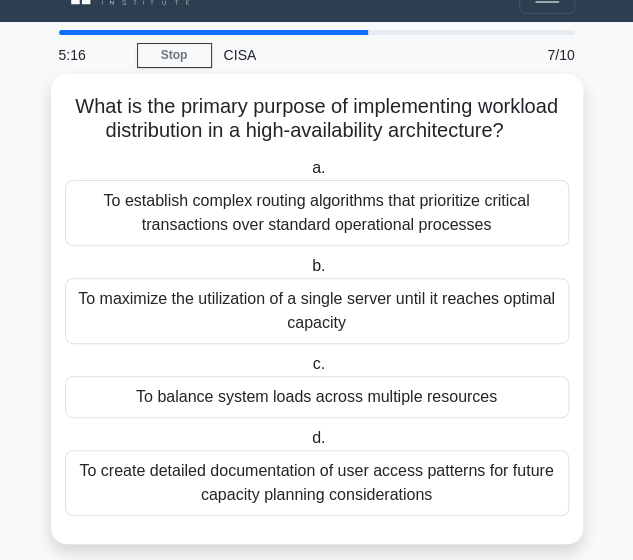 click on "To balance system loads across multiple resources" at bounding box center [317, 397] 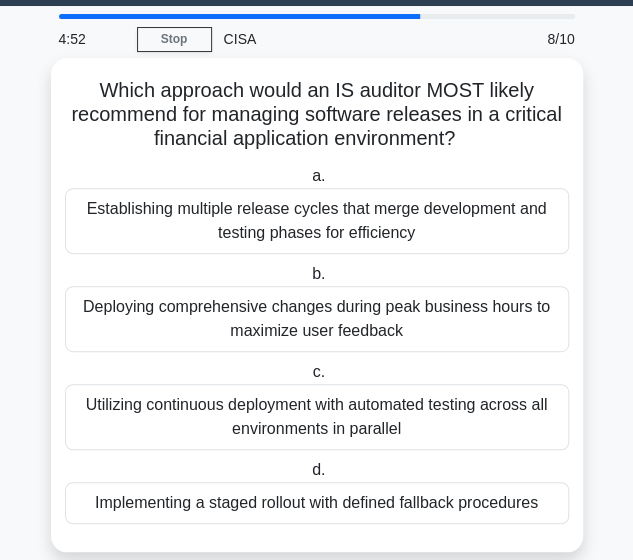 scroll, scrollTop: 52, scrollLeft: 0, axis: vertical 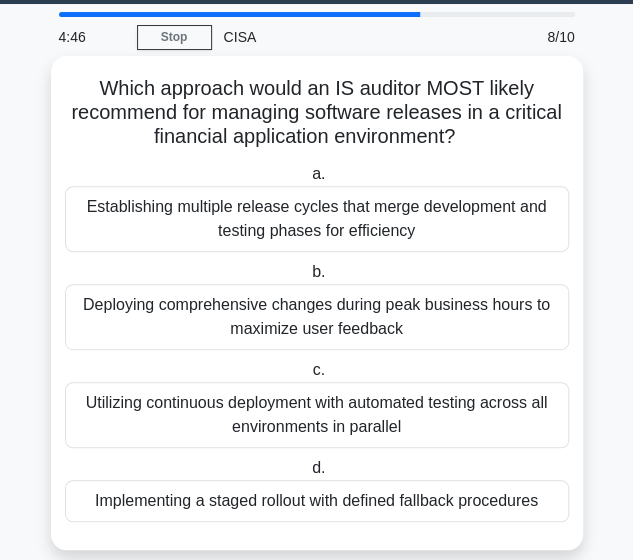click on "Deploying comprehensive changes during peak business hours to maximize user feedback" at bounding box center (317, 317) 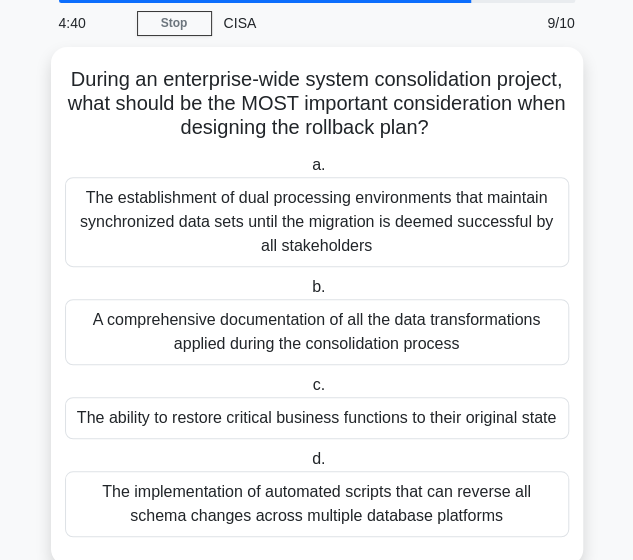 scroll, scrollTop: 66, scrollLeft: 0, axis: vertical 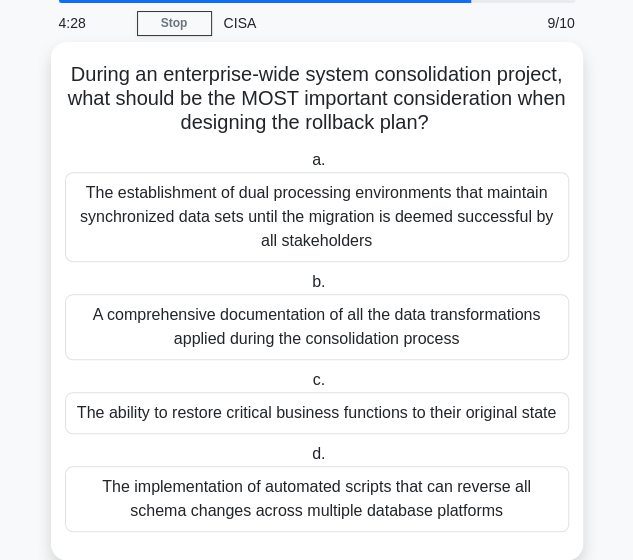 click on "The establishment of dual processing environments that maintain synchronized data sets until the migration is deemed successful by all stakeholders" at bounding box center [317, 217] 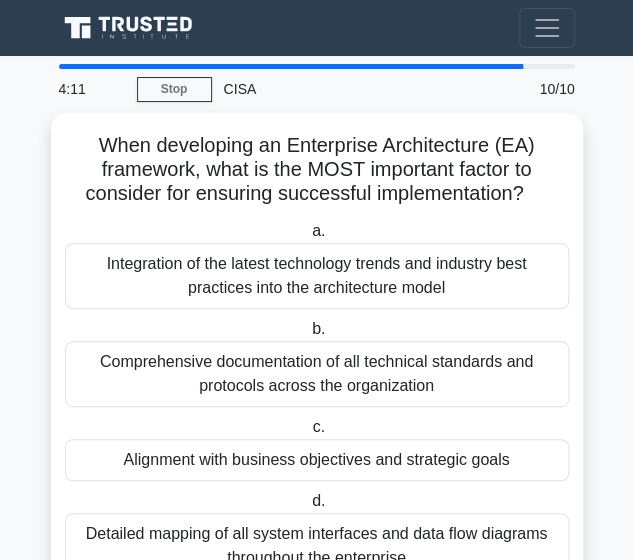 scroll, scrollTop: 80, scrollLeft: 0, axis: vertical 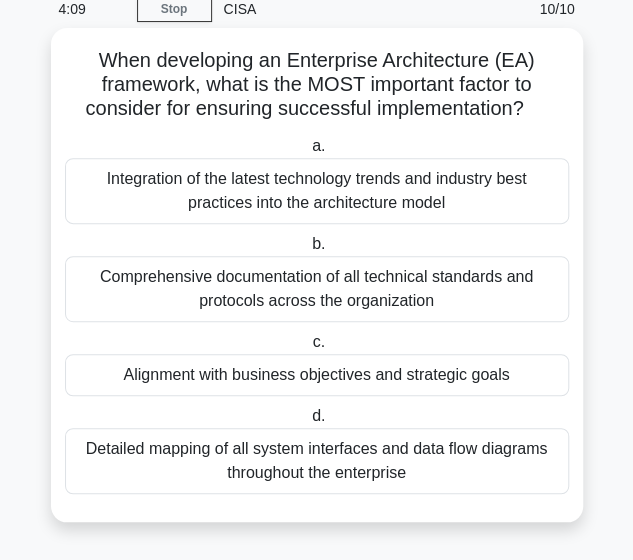 click on "Detailed mapping of all system interfaces and data flow diagrams throughout the enterprise" at bounding box center [317, 461] 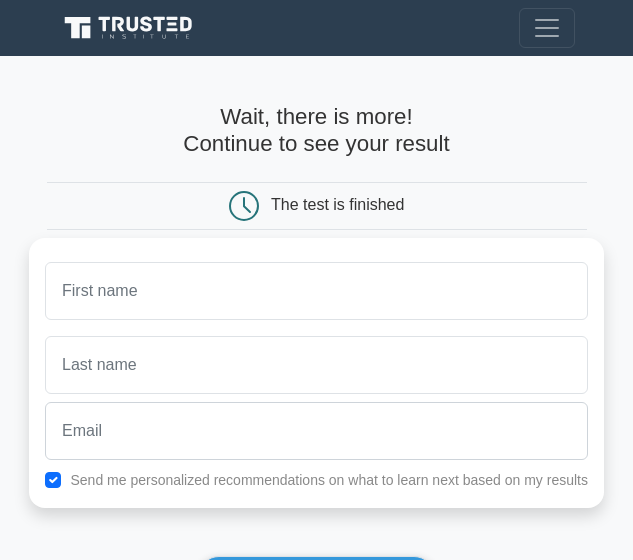 scroll, scrollTop: 0, scrollLeft: 0, axis: both 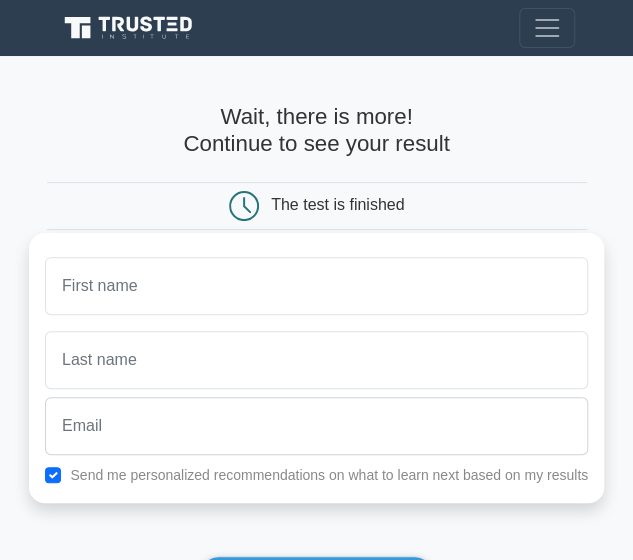 click at bounding box center (316, 286) 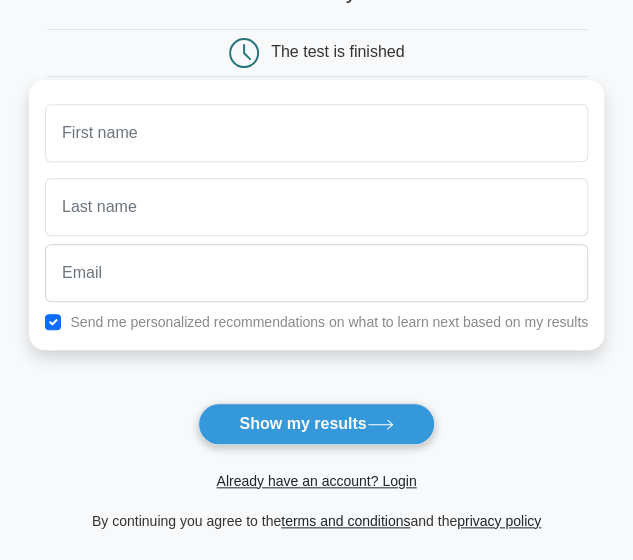 scroll, scrollTop: 144, scrollLeft: 0, axis: vertical 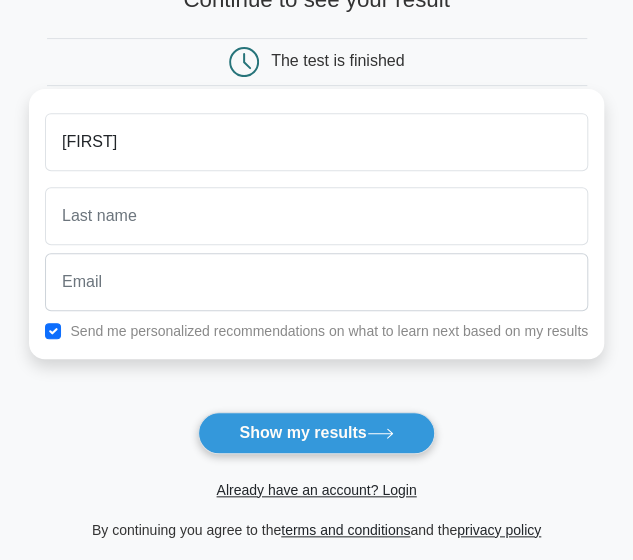 type on "[FIRST]" 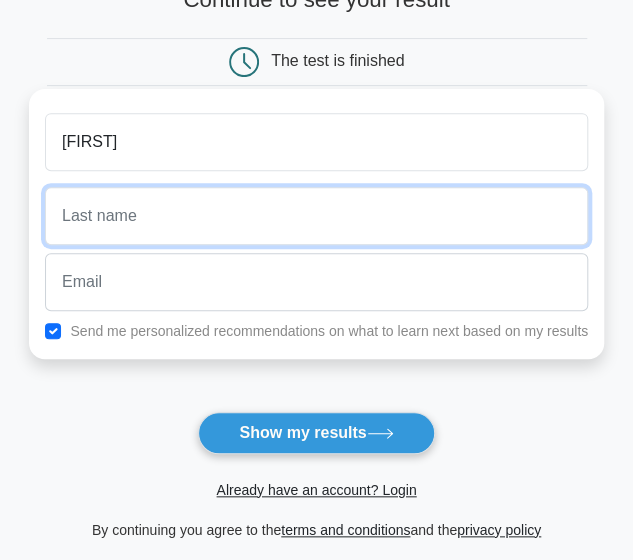 click at bounding box center (316, 216) 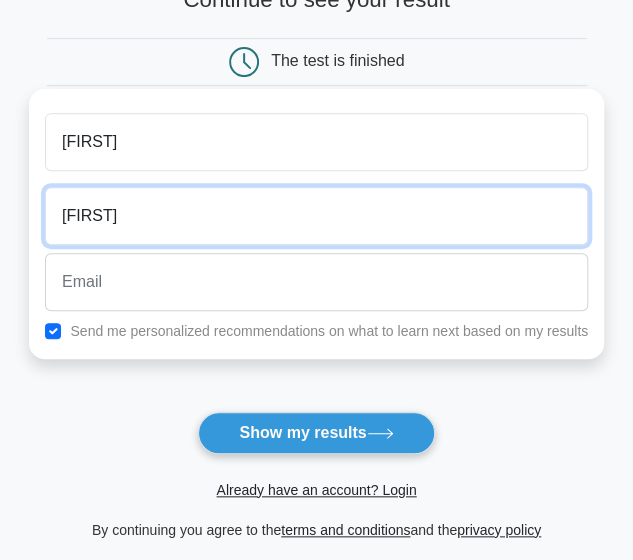 type on "Rashid" 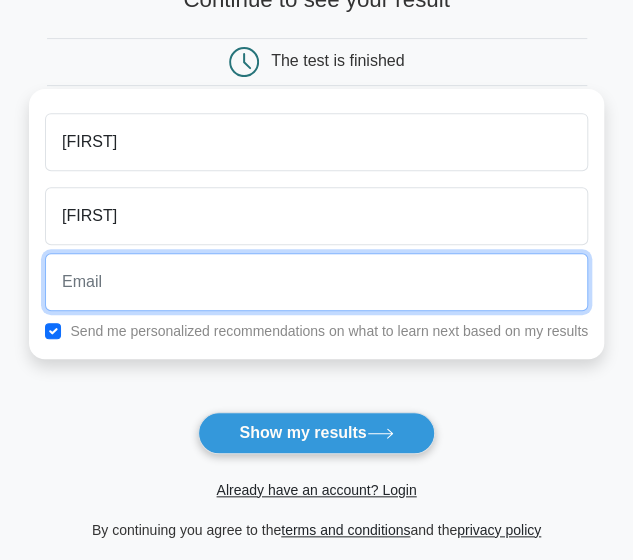 click at bounding box center (316, 282) 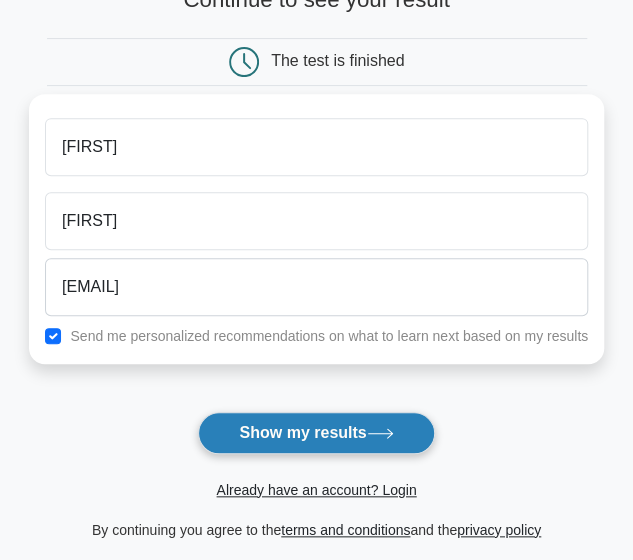 click on "Show my results" at bounding box center (316, 433) 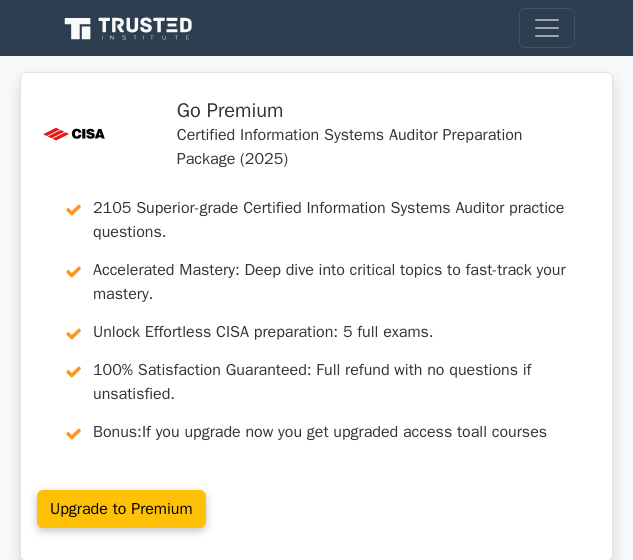 scroll, scrollTop: 0, scrollLeft: 0, axis: both 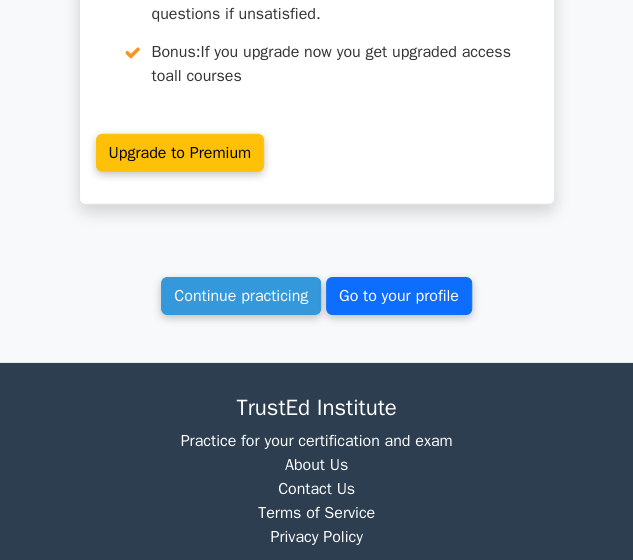 click on "Go to your profile" at bounding box center [399, 296] 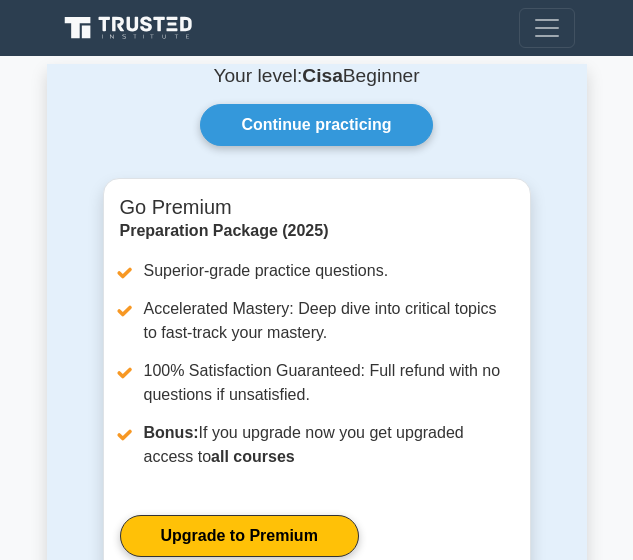 scroll, scrollTop: 0, scrollLeft: 0, axis: both 